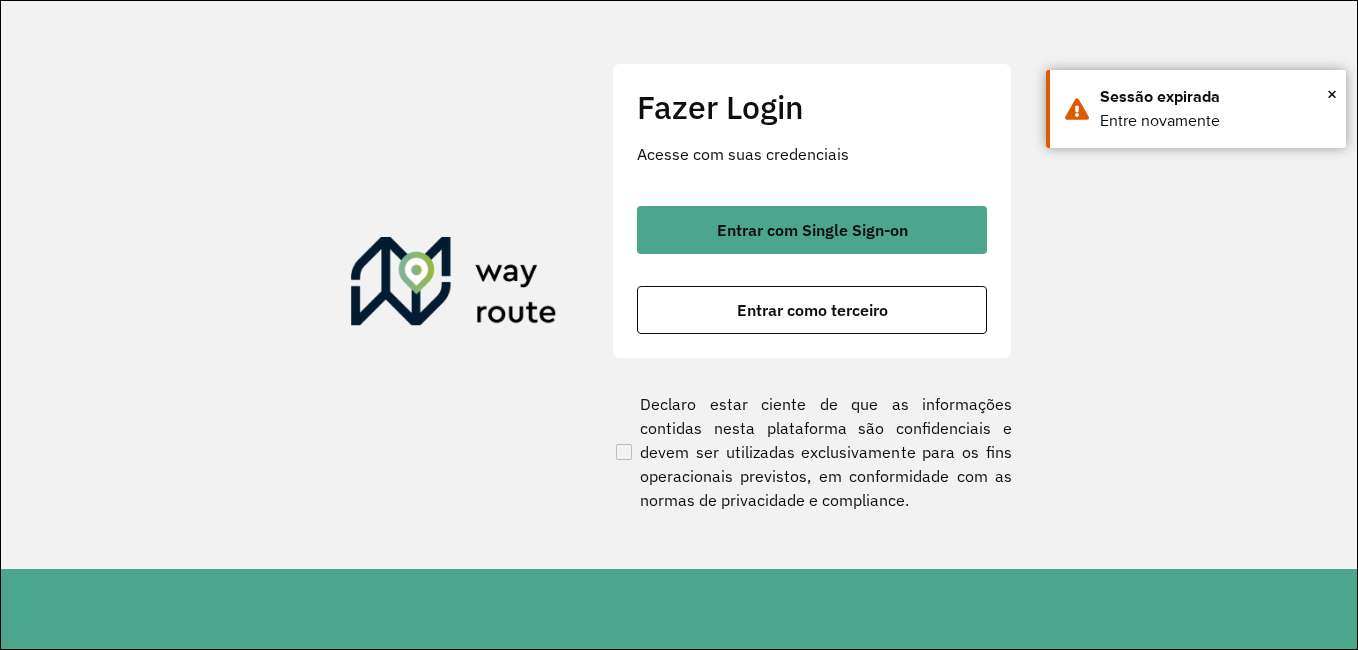scroll, scrollTop: 0, scrollLeft: 0, axis: both 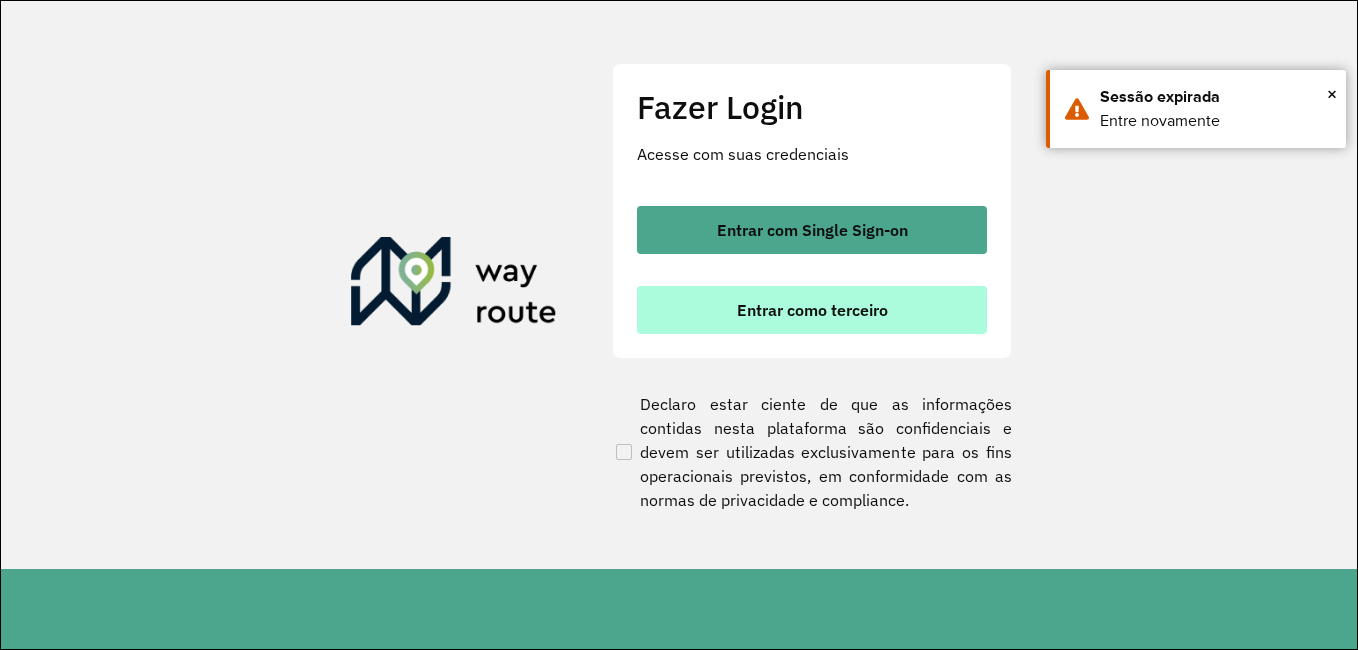 click on "Entrar como terceiro" at bounding box center (812, 310) 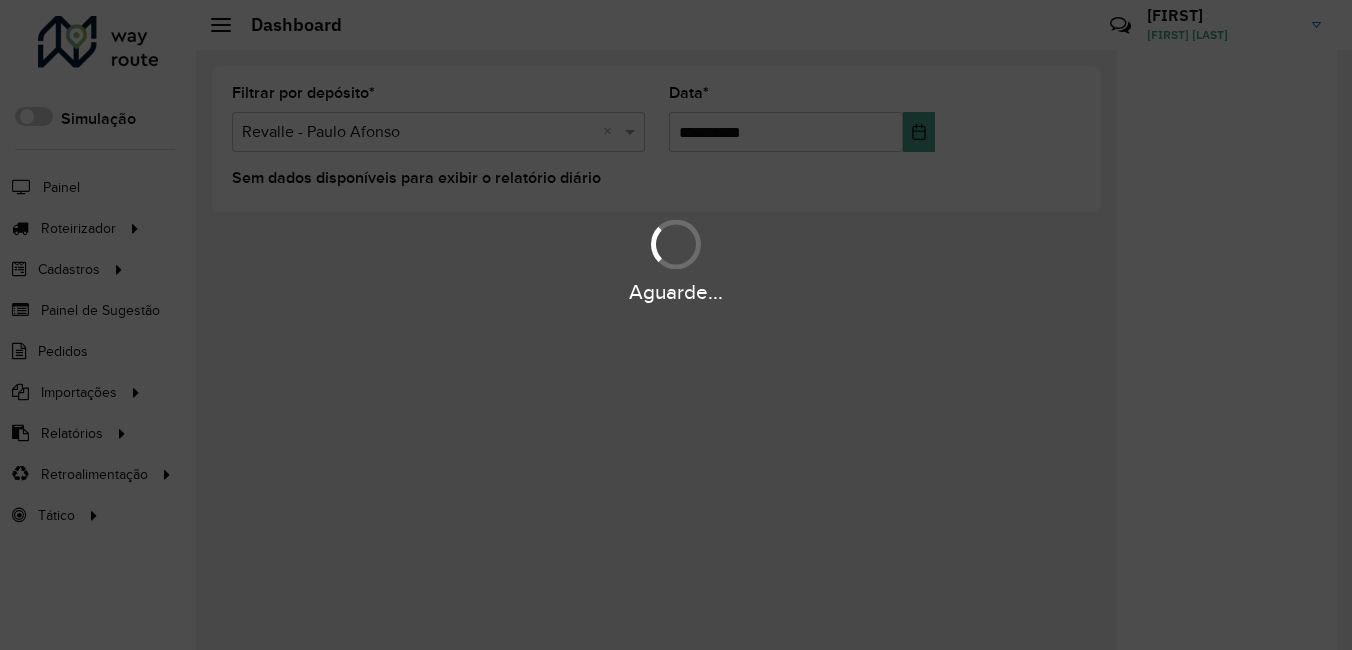 scroll, scrollTop: 0, scrollLeft: 0, axis: both 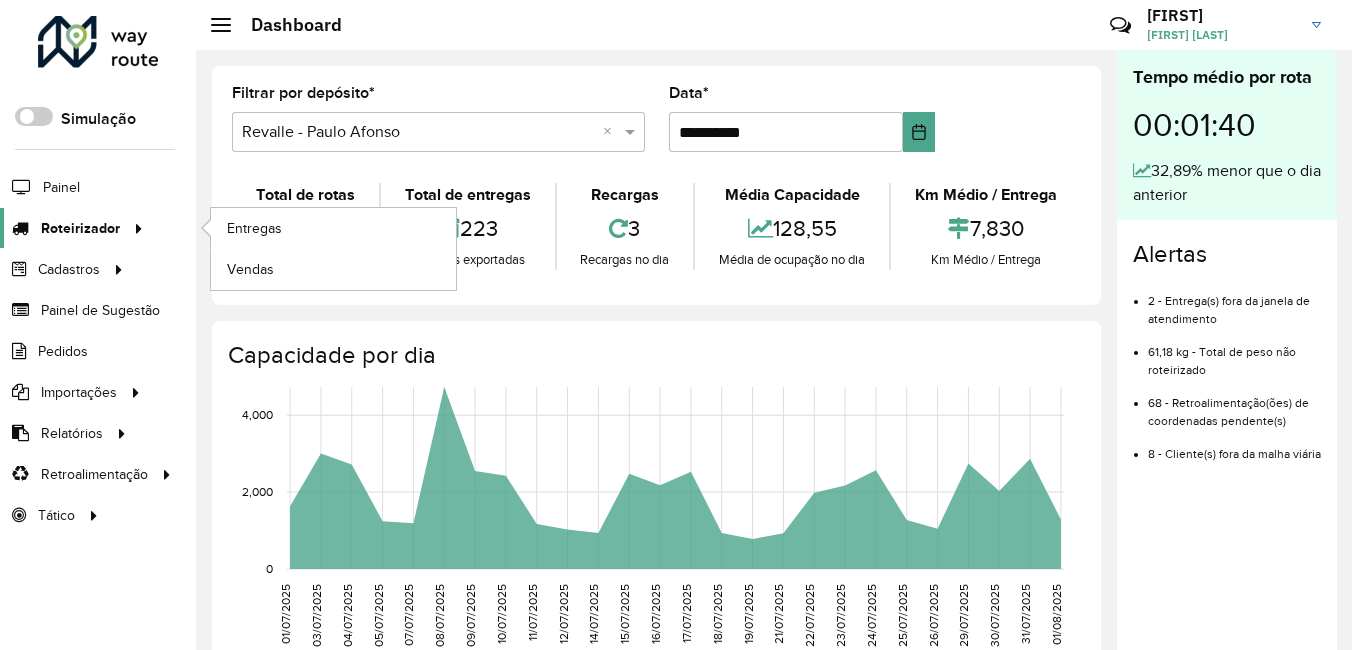 click on "Roteirizador" 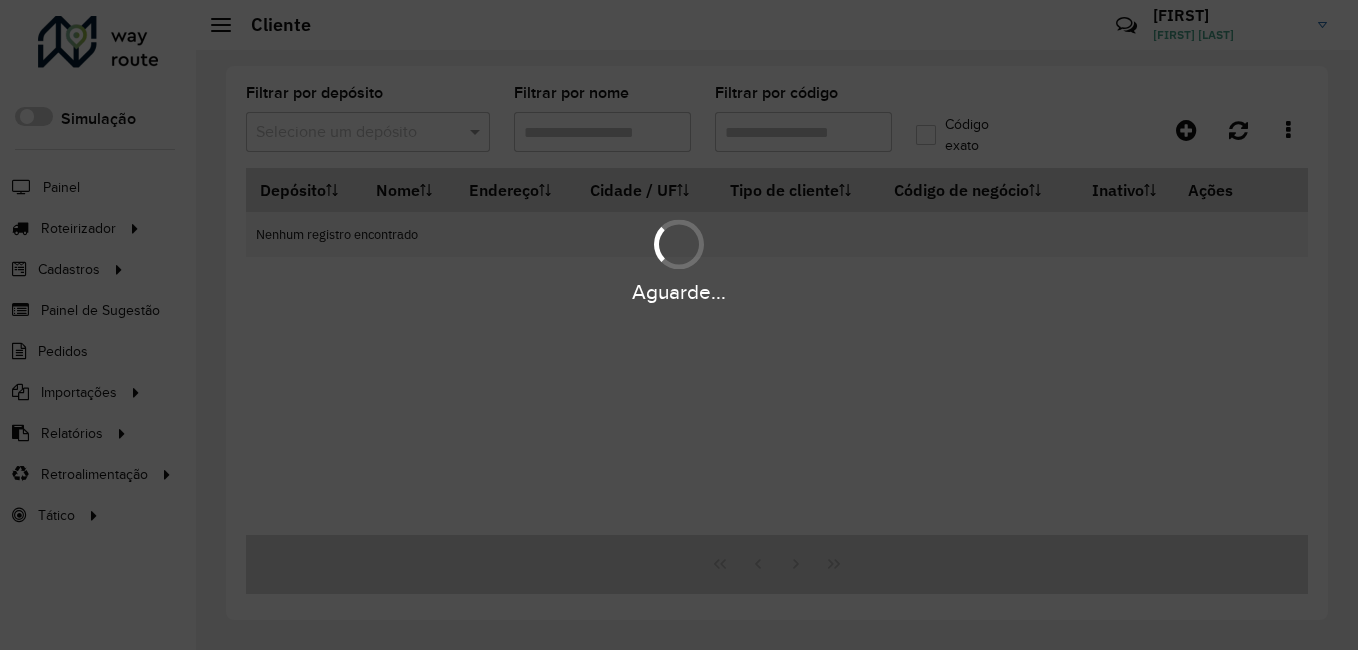 scroll, scrollTop: 0, scrollLeft: 0, axis: both 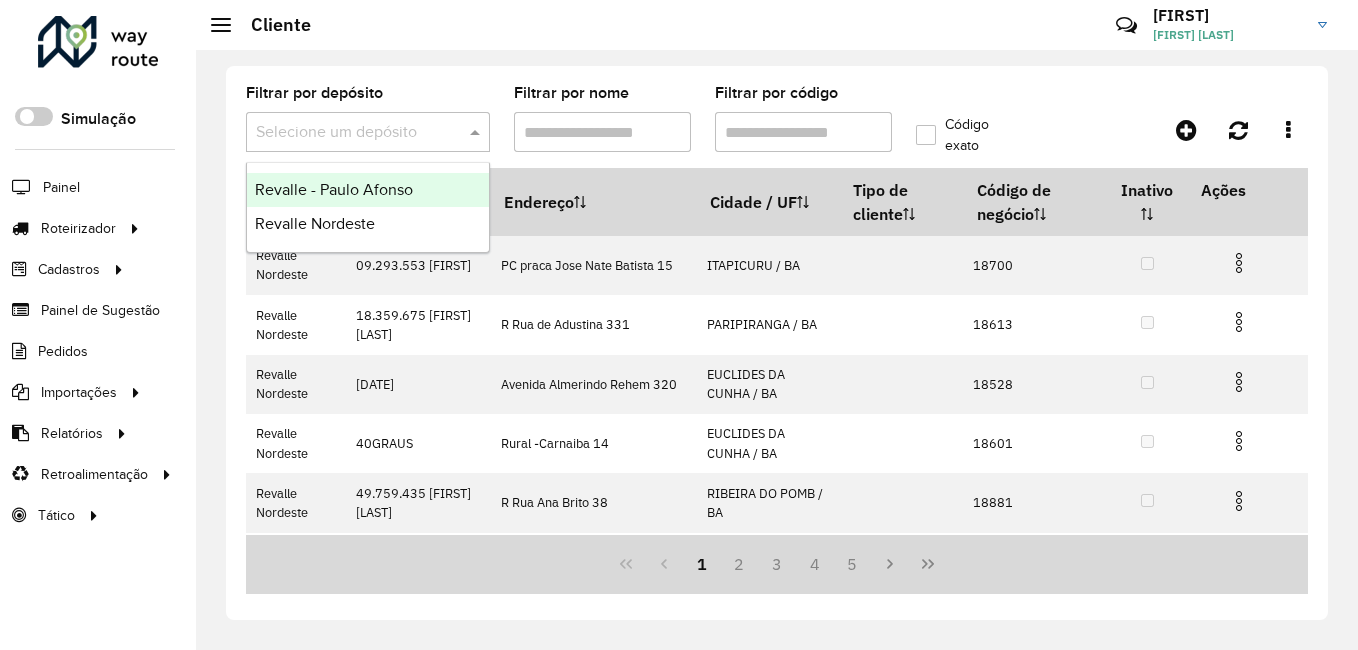 click at bounding box center (477, 132) 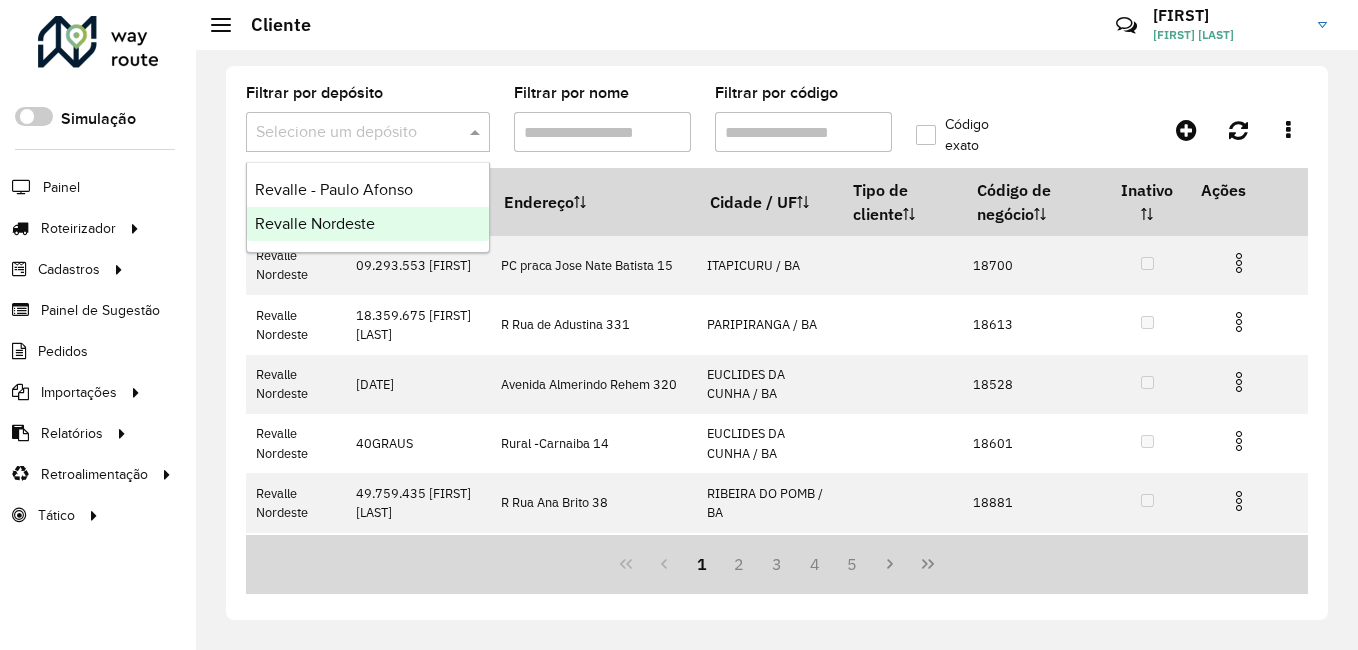 click on "Revalle Nordeste" at bounding box center [315, 223] 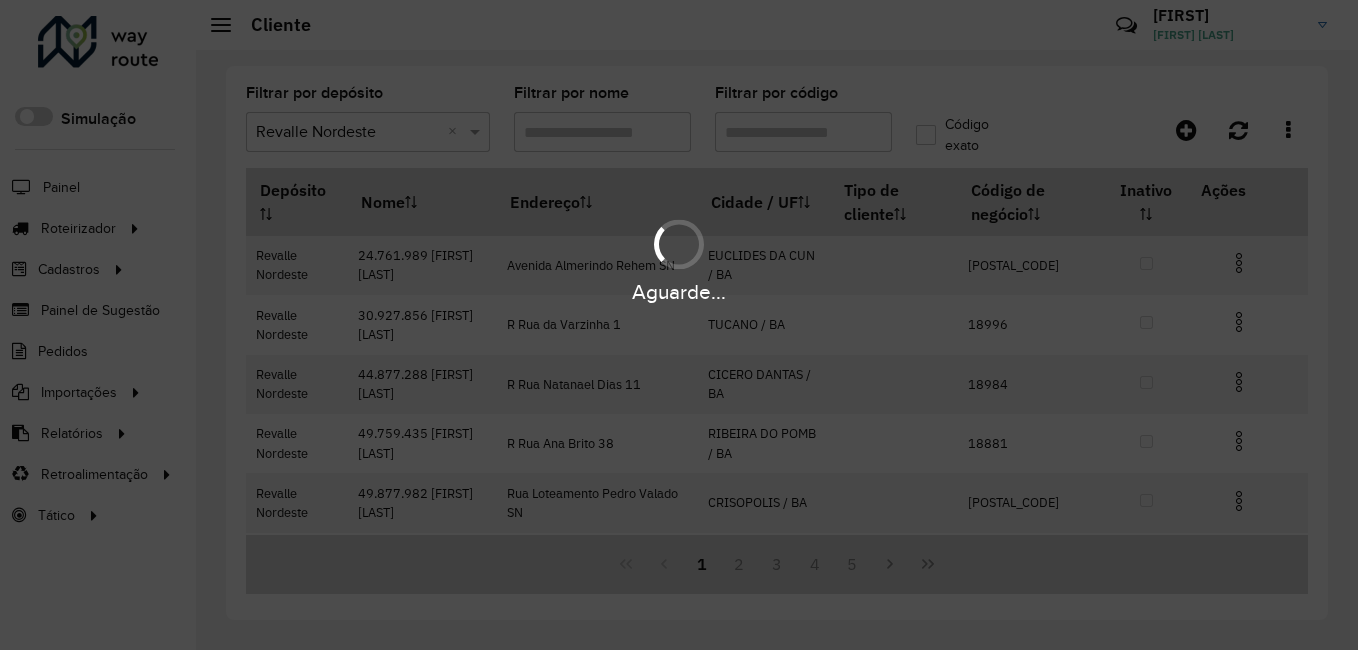 click on "Aguarde..." at bounding box center (679, 325) 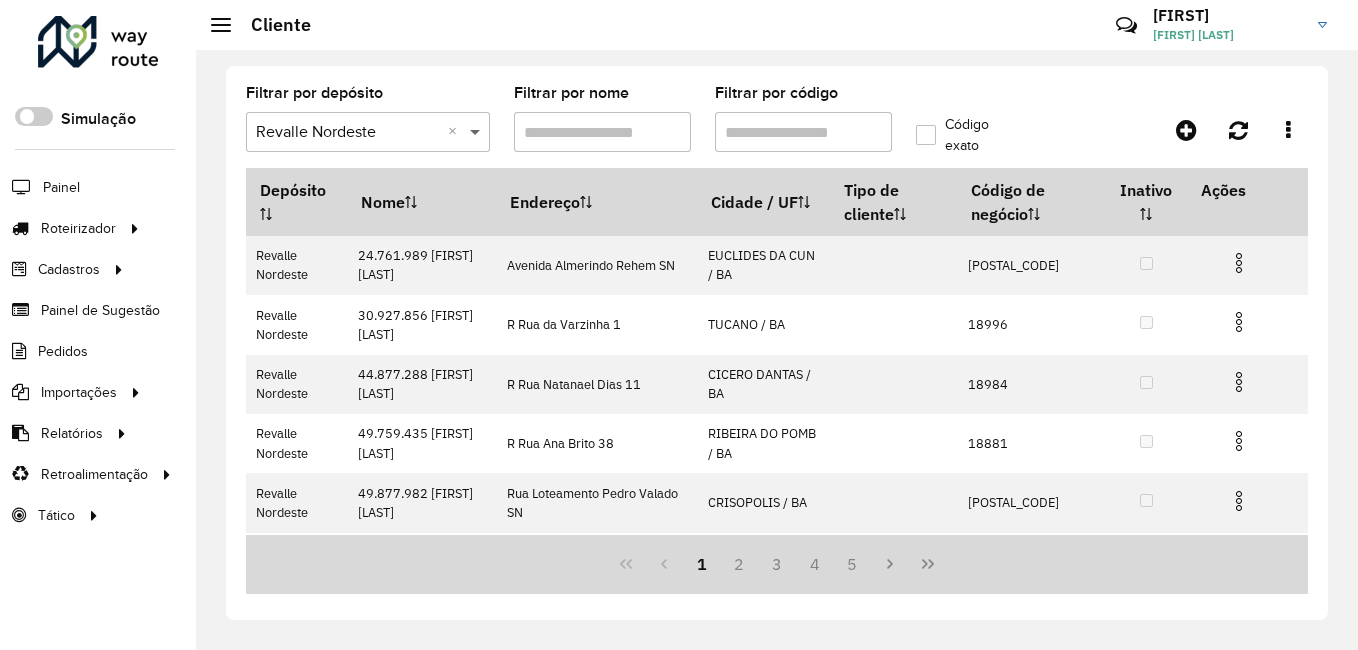 click at bounding box center (477, 132) 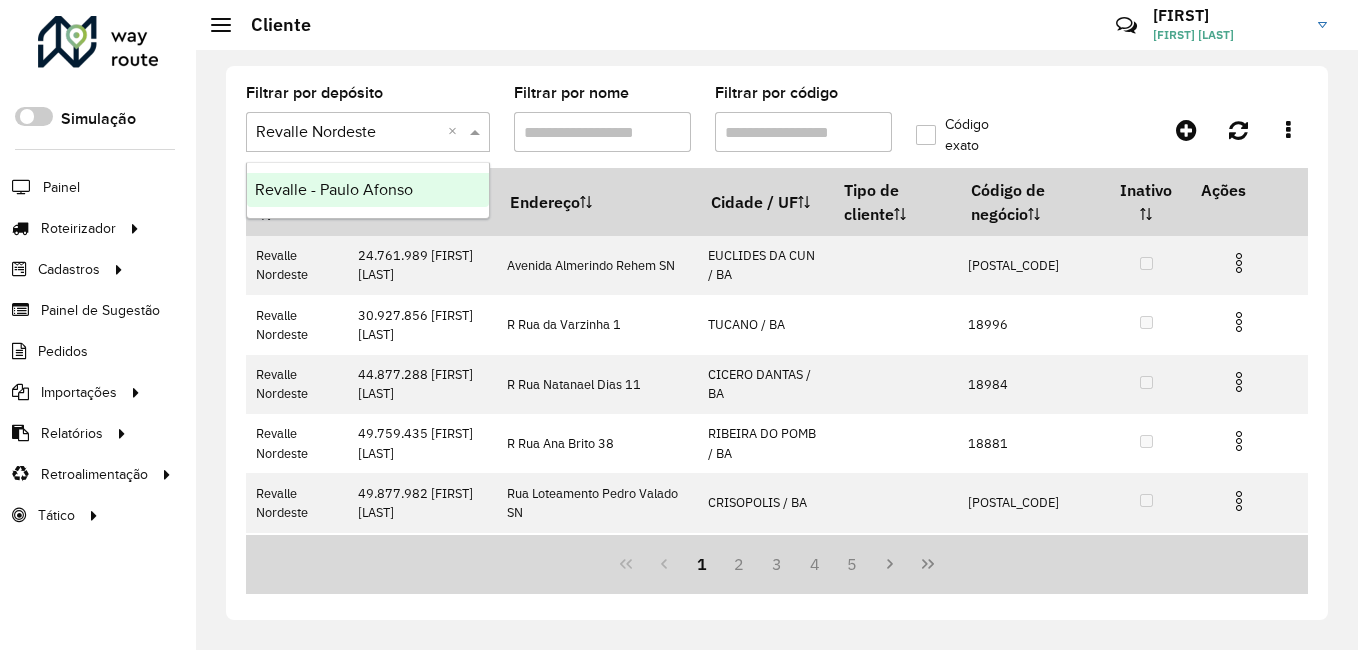 click on "Revalle - Paulo Afonso" at bounding box center [334, 189] 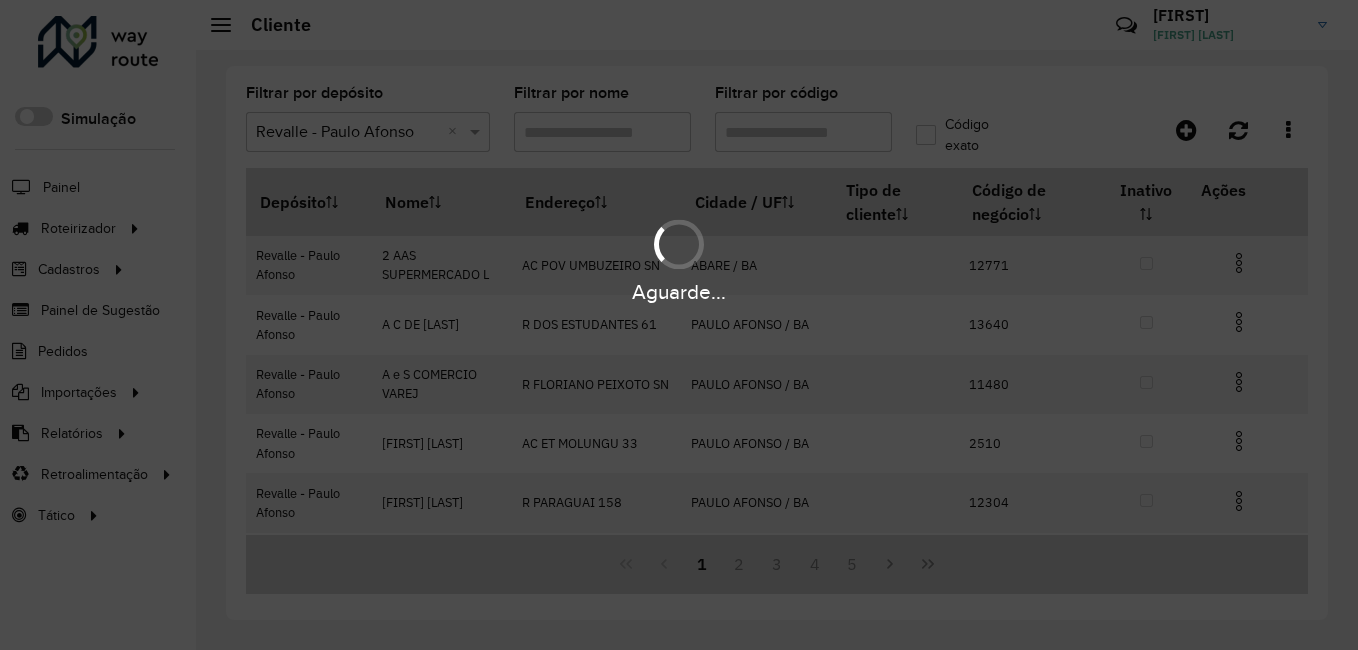 click on "Aguarde...  Pop-up bloqueado!  Seu navegador bloqueou automáticamente a abertura de uma nova janela.   Acesse as configurações e adicione o endereço do sistema a lista de permissão.   Fechar  Roteirizador AmbevTech Simulação Painel Roteirizador Entregas Vendas Cadastros Checkpoint Classificações de venda Cliente Condição de pagamento Consulta de setores Depósito Disponibilidade de veículos Fator tipo de produto Gabarito planner Grupo Rota Fator Tipo Produto Grupo de Depósito Grupo de rotas exclusiva Grupo de setores Jornada Jornada RN Layout integração Modelo Motorista Multi Depósito Painel de sugestão Parada Pedágio Perfil de Vendedor Ponto de apoio Ponto de apoio FAD Prioridade pedido Produto Restrição de Atendimento Planner Rodízio de placa Rota exclusiva FAD Rótulo Setor Setor Planner Tempo de parada de refeição Tipo de cliente Tipo de veículo Tipo de veículo RN Transportadora Usuário Vendedor Veículo Painel de Sugestão Pedidos Importações Classificação e volume de venda" at bounding box center [679, 325] 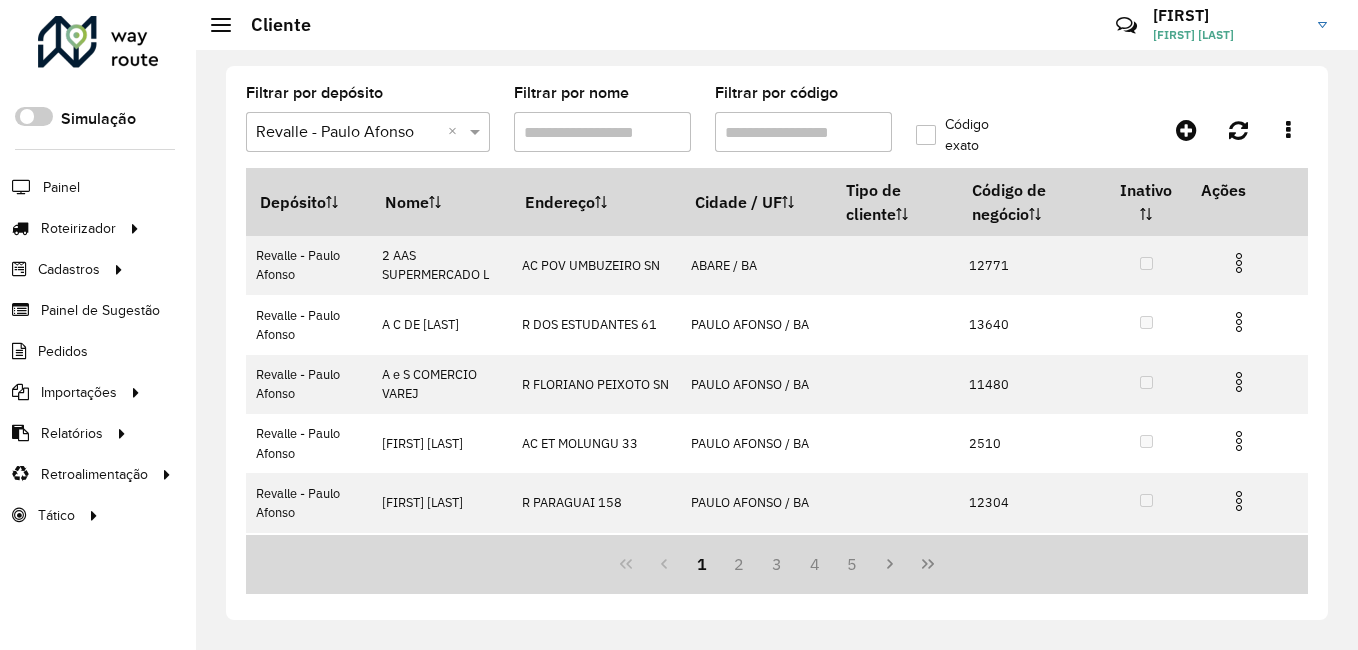 click on "Filtrar por código" at bounding box center [803, 132] 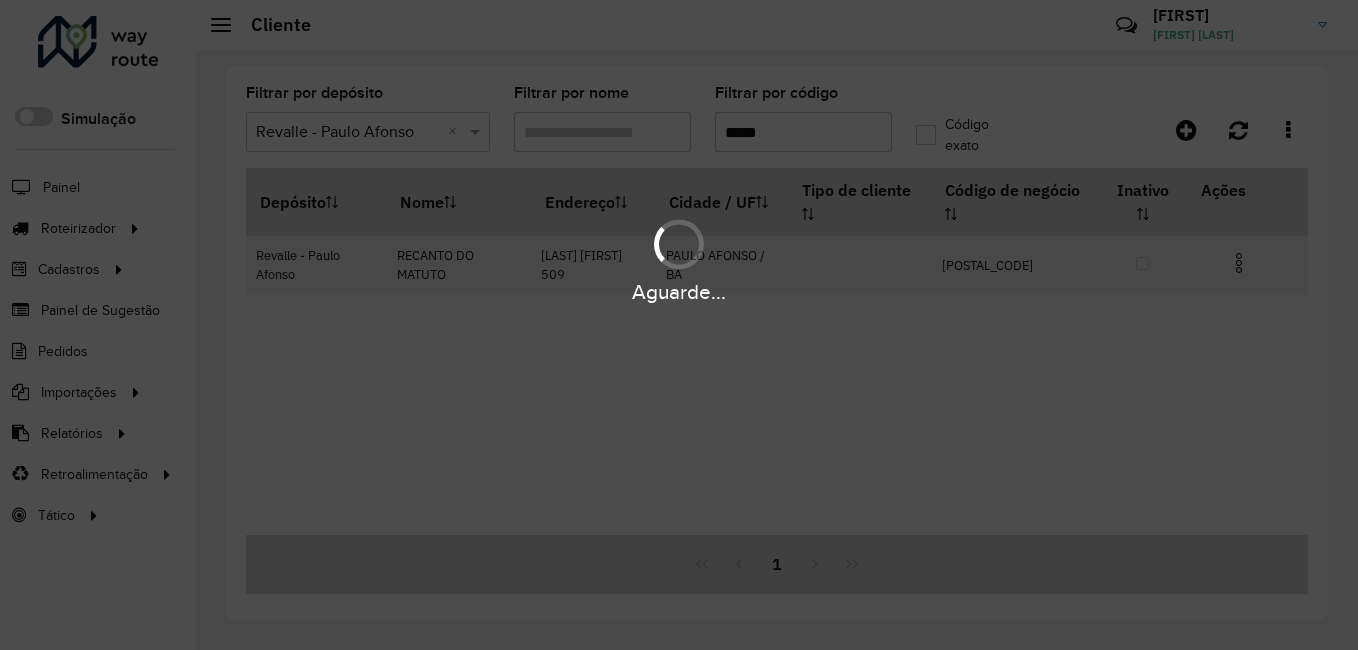 type on "*****" 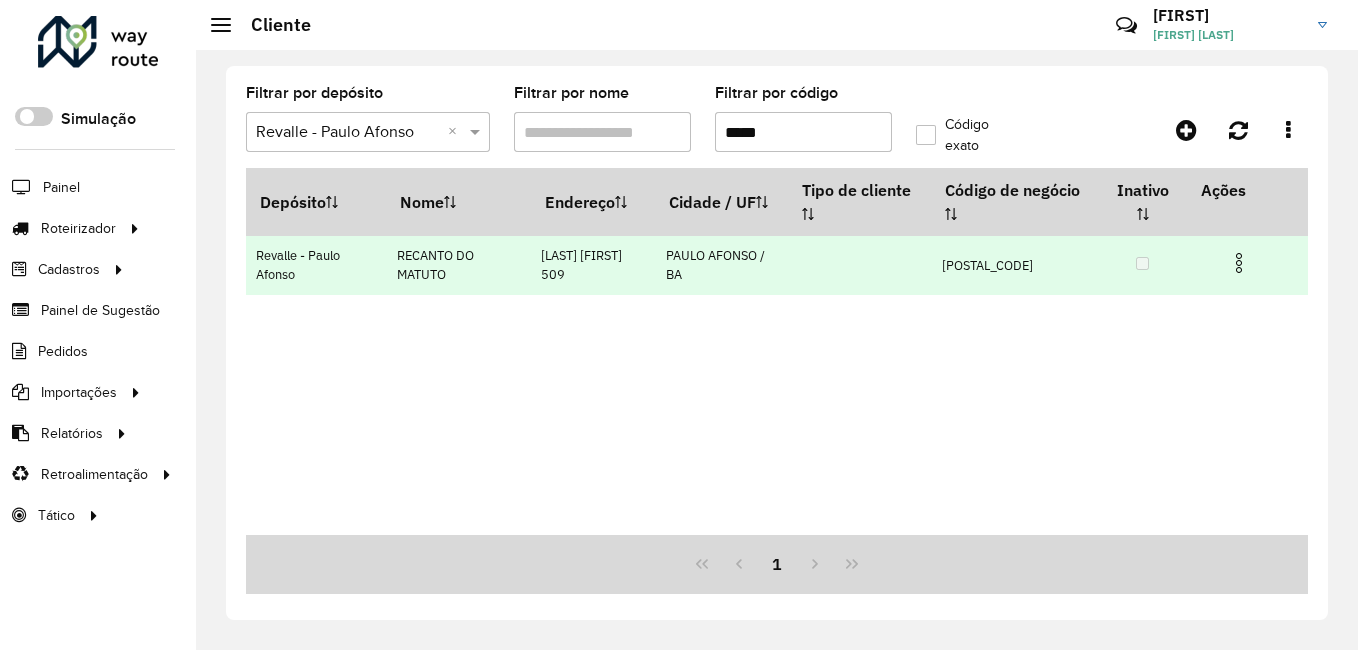 click at bounding box center [1239, 263] 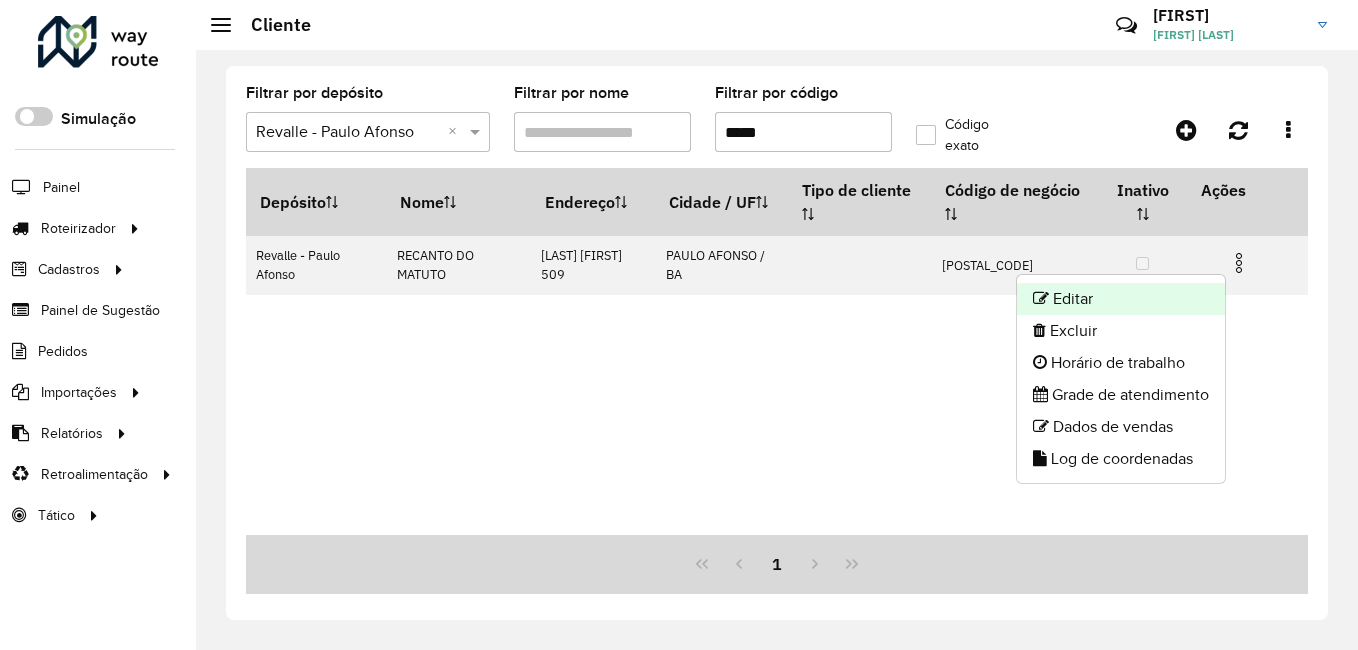 click on "Editar" 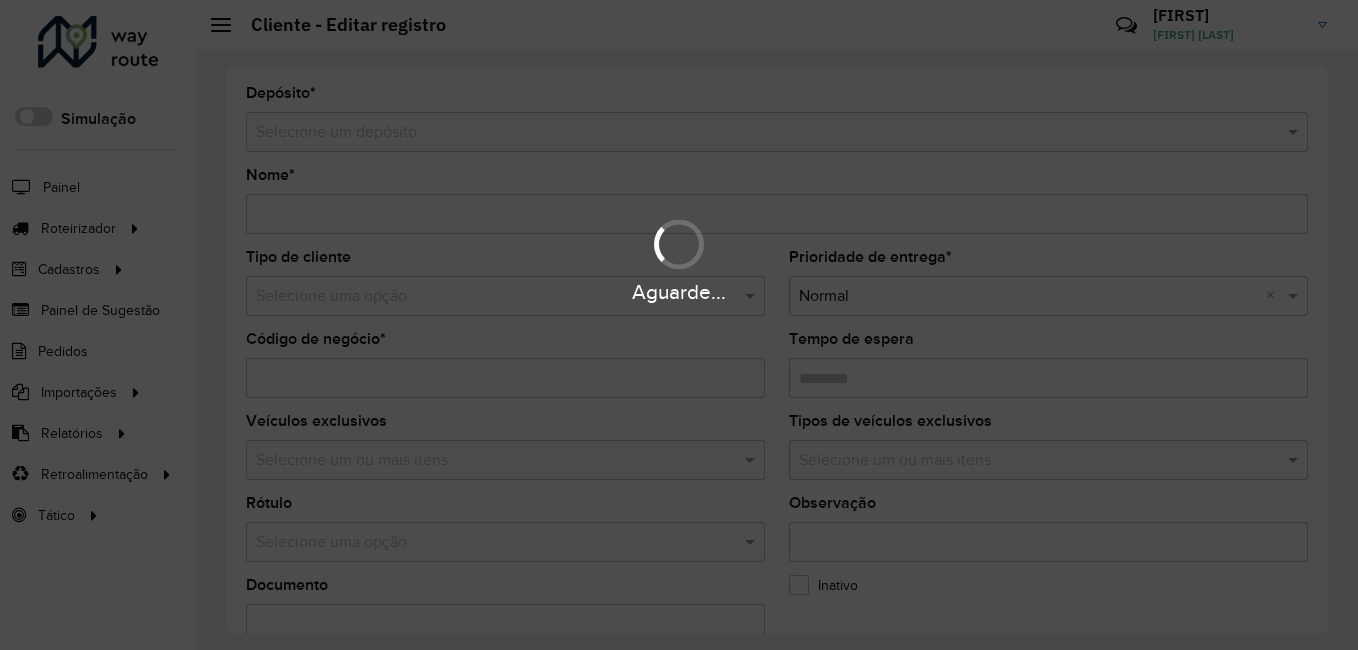 type on "**********" 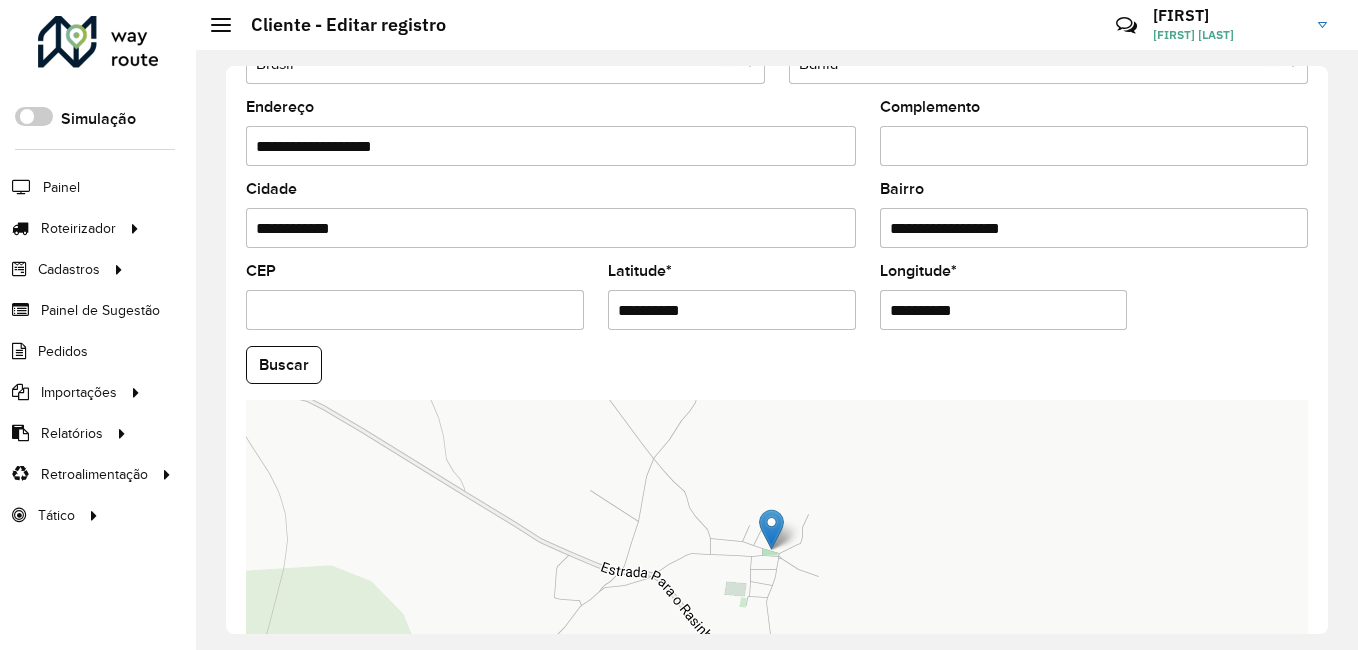 scroll, scrollTop: 692, scrollLeft: 0, axis: vertical 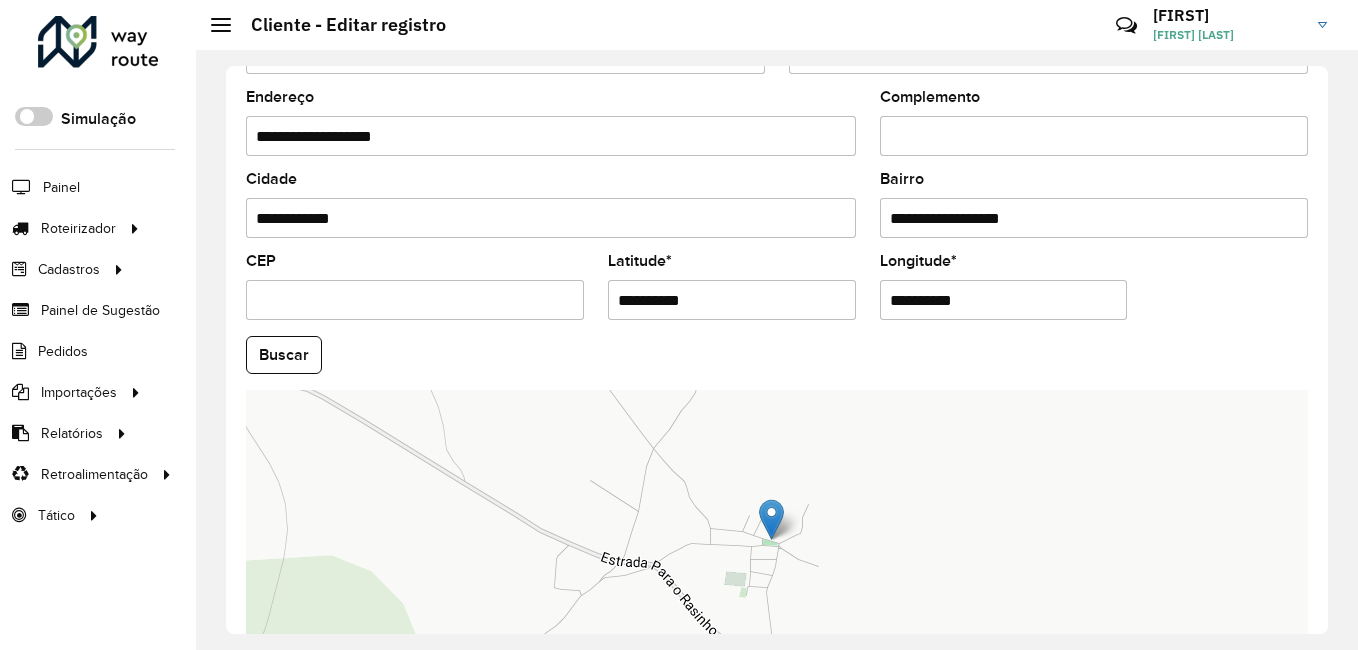 click on "**********" at bounding box center (732, 300) 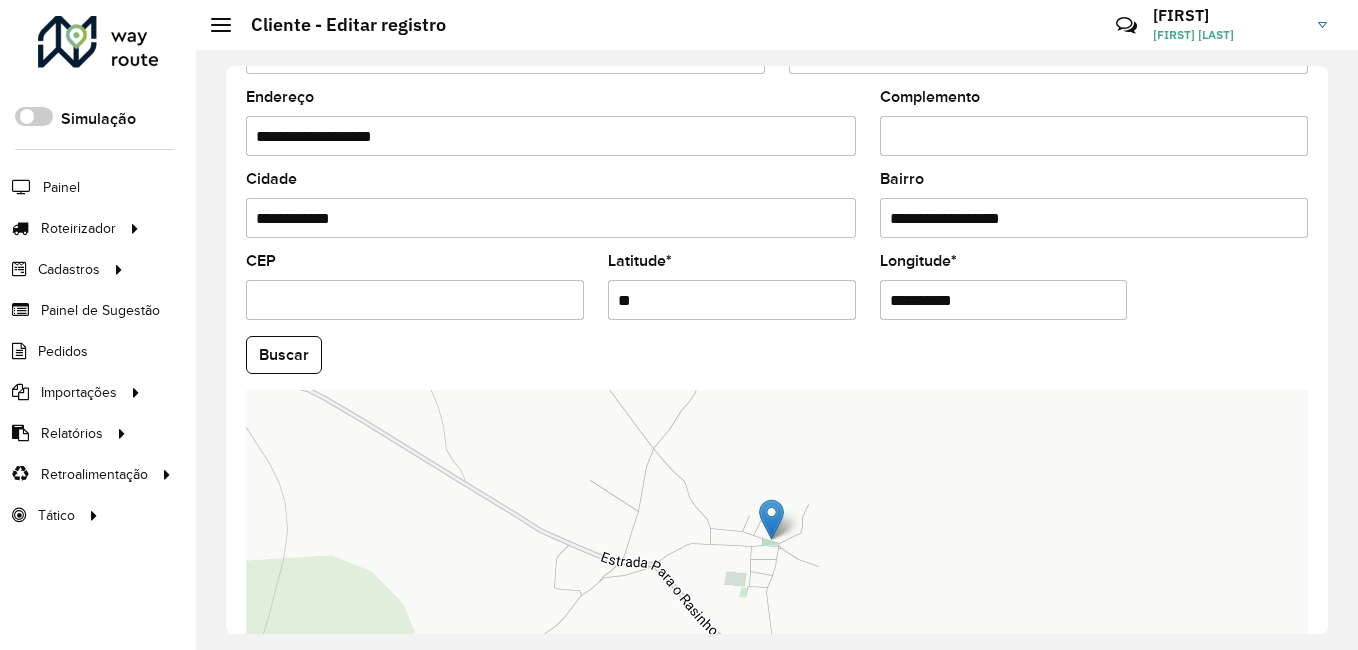 type on "*" 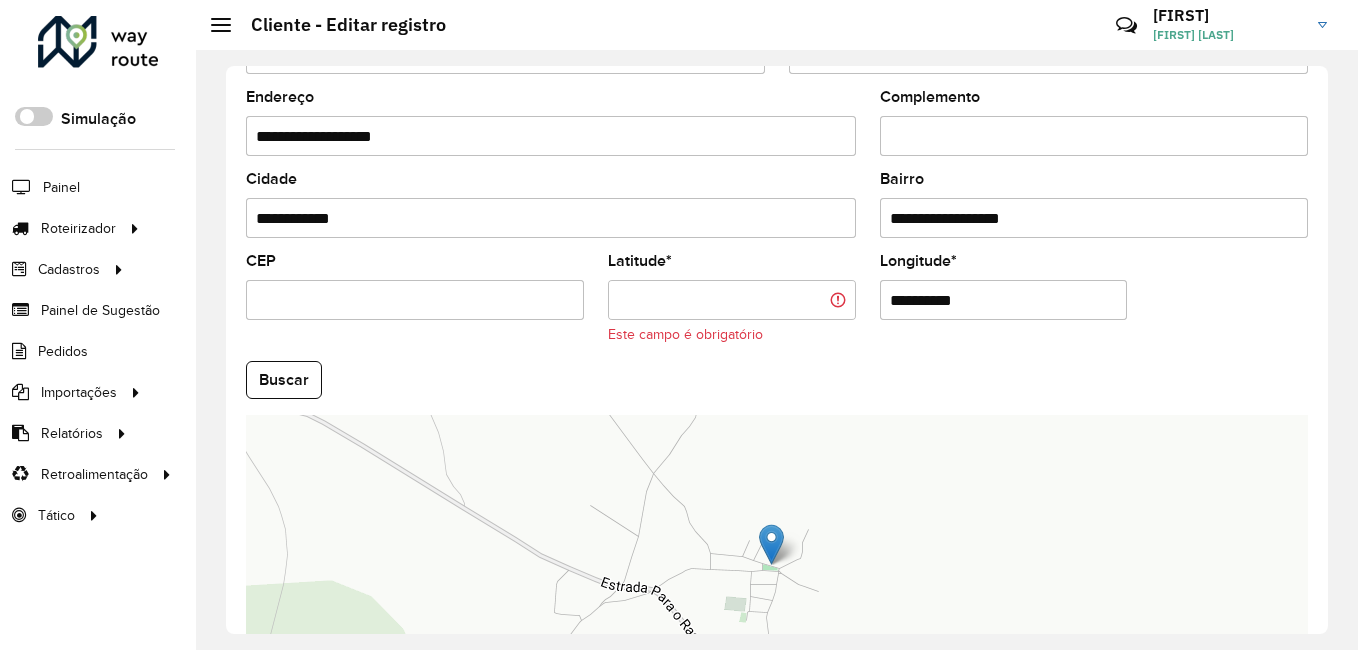 paste on "*********" 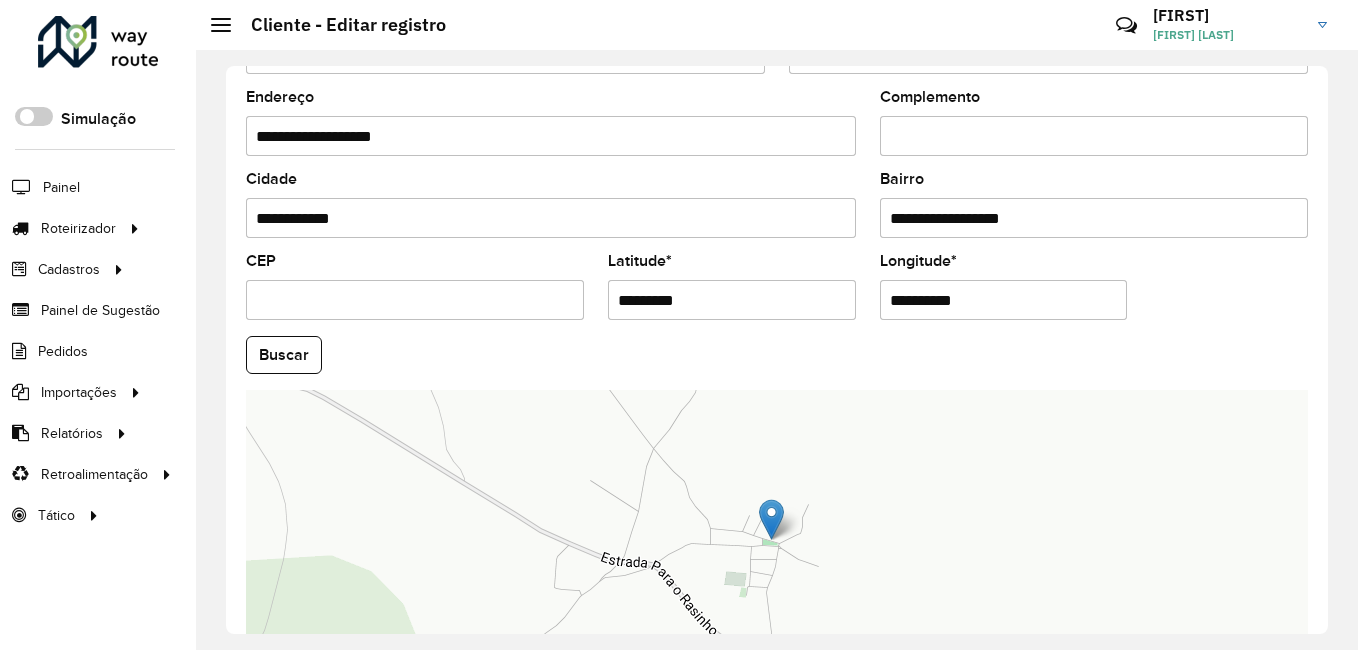 type on "*********" 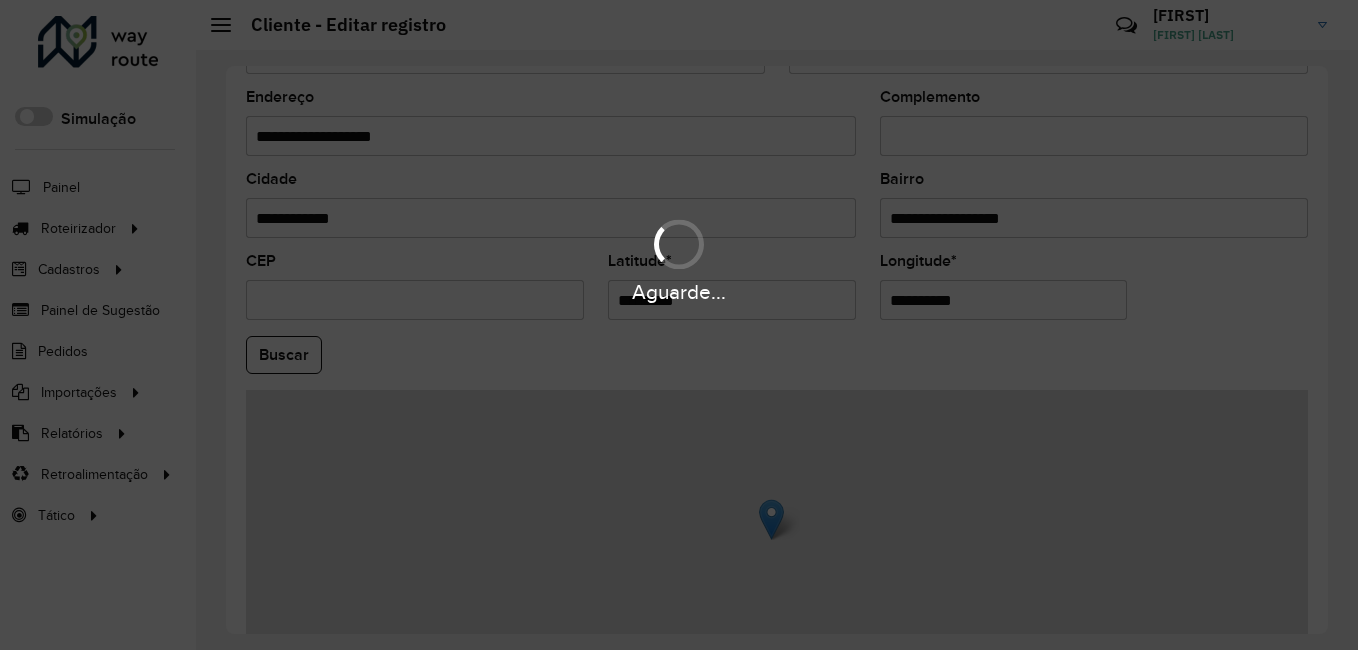 click on "Aguarde...  Pop-up bloqueado!  Seu navegador bloqueou automáticamente a abertura de uma nova janela.   Acesse as configurações e adicione o endereço do sistema a lista de permissão.   Fechar  Roteirizador AmbevTech Simulação Painel Roteirizador Entregas Vendas Cadastros Checkpoint Classificações de venda Cliente Condição de pagamento Consulta de setores Depósito Disponibilidade de veículos Fator tipo de produto Gabarito planner Grupo Rota Fator Tipo Produto Grupo de Depósito Grupo de rotas exclusiva Grupo de setores Jornada Jornada RN Layout integração Modelo Motorista Multi Depósito Painel de sugestão Parada Pedágio Perfil de Vendedor Ponto de apoio Ponto de apoio FAD Prioridade pedido Produto Restrição de Atendimento Planner Rodízio de placa Rota exclusiva FAD Rótulo Setor Setor Planner Tempo de parada de refeição Tipo de cliente Tipo de veículo Tipo de veículo RN Transportadora Usuário Vendedor Veículo Painel de Sugestão Pedidos Importações Classificação e volume de venda" at bounding box center (679, 325) 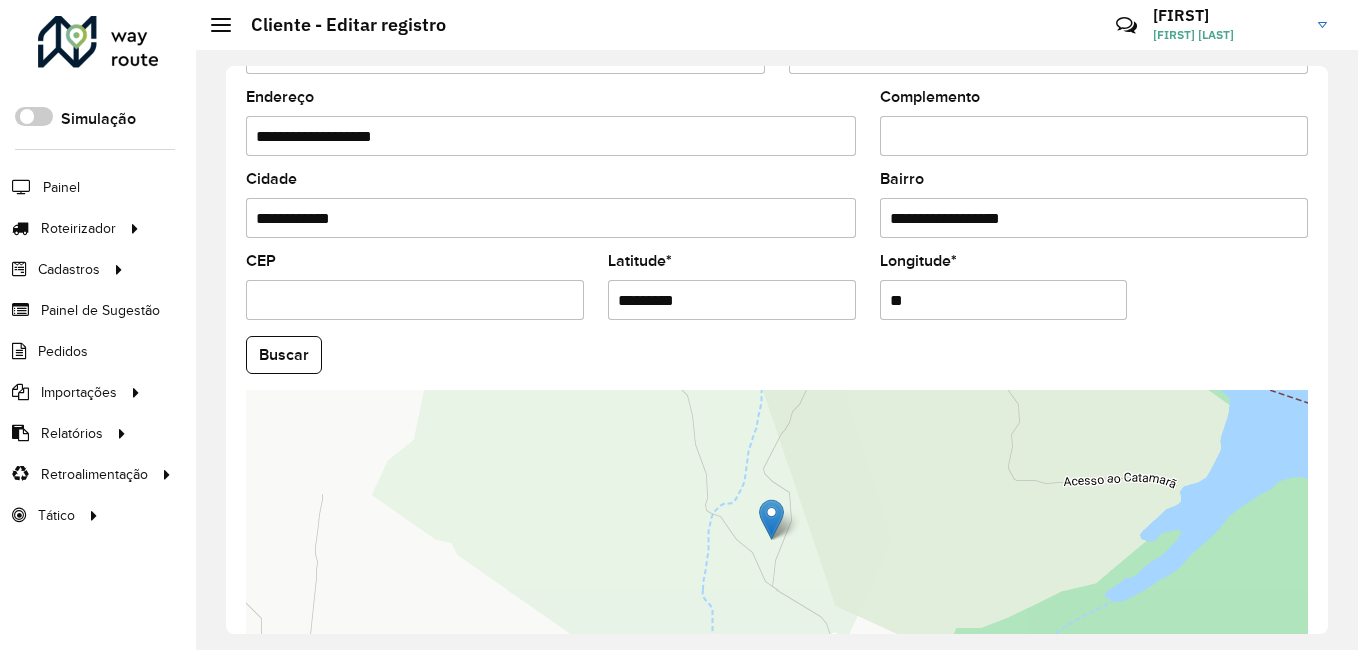 type on "*" 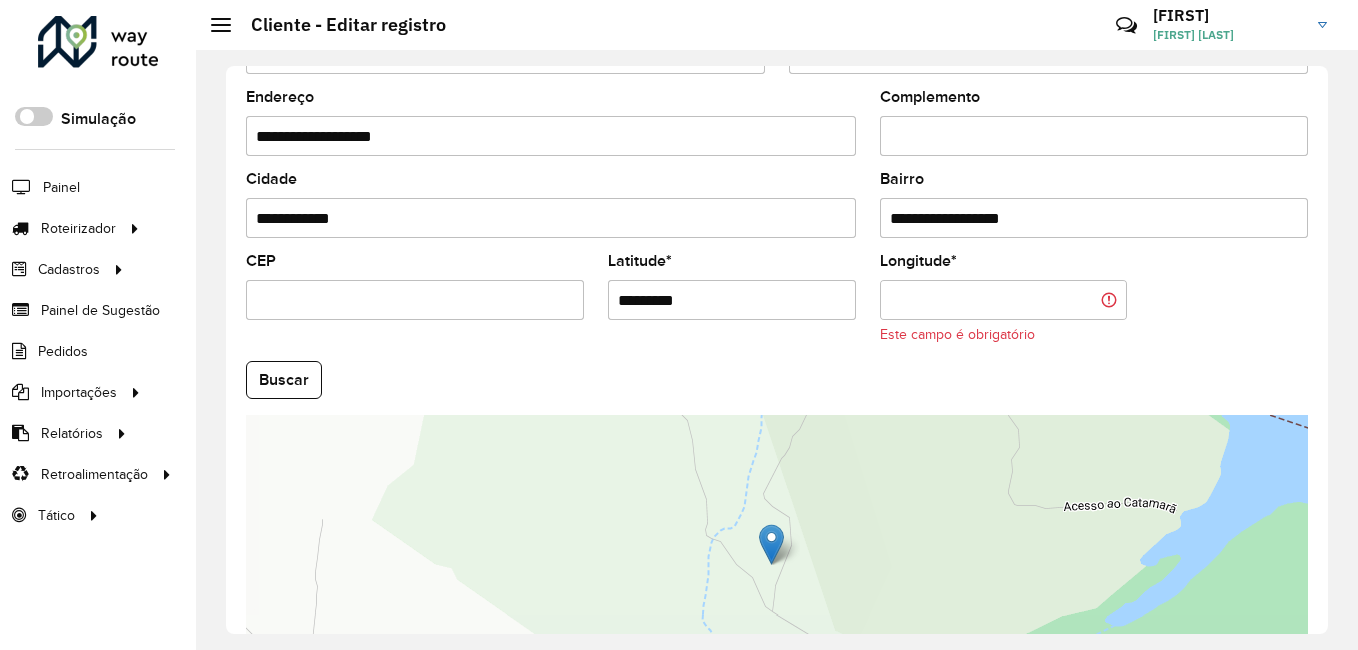 paste on "**********" 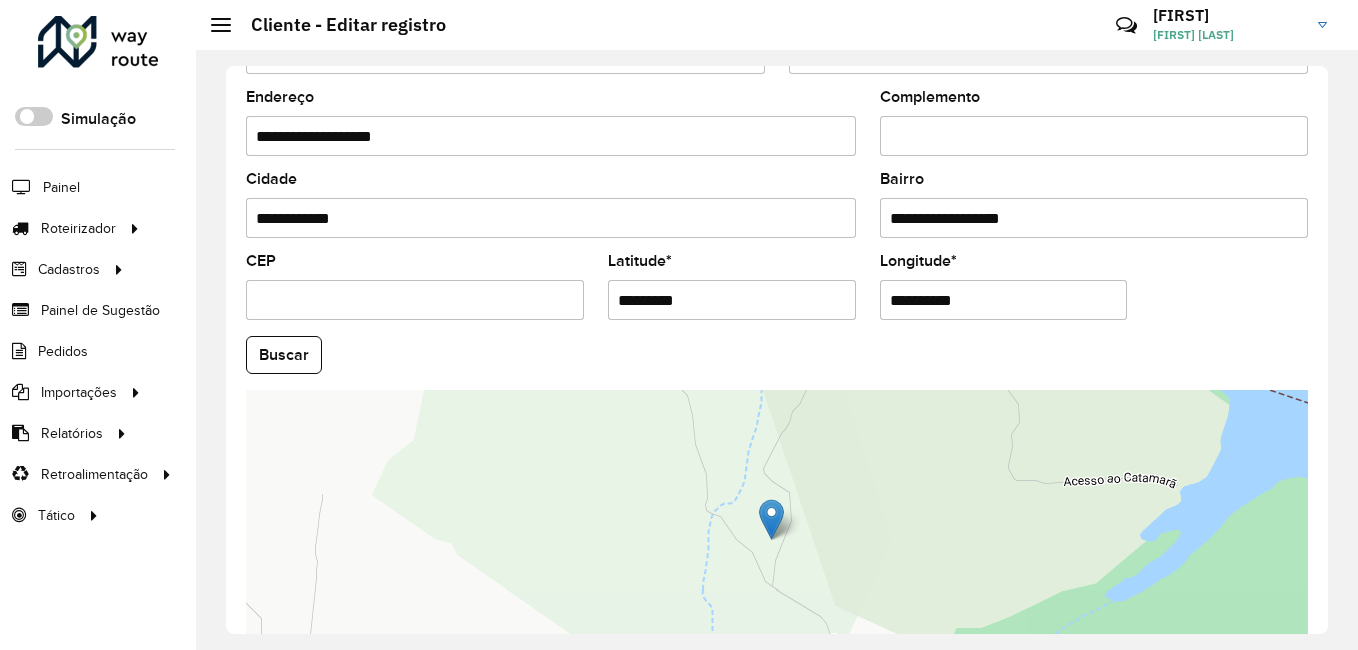 type on "**********" 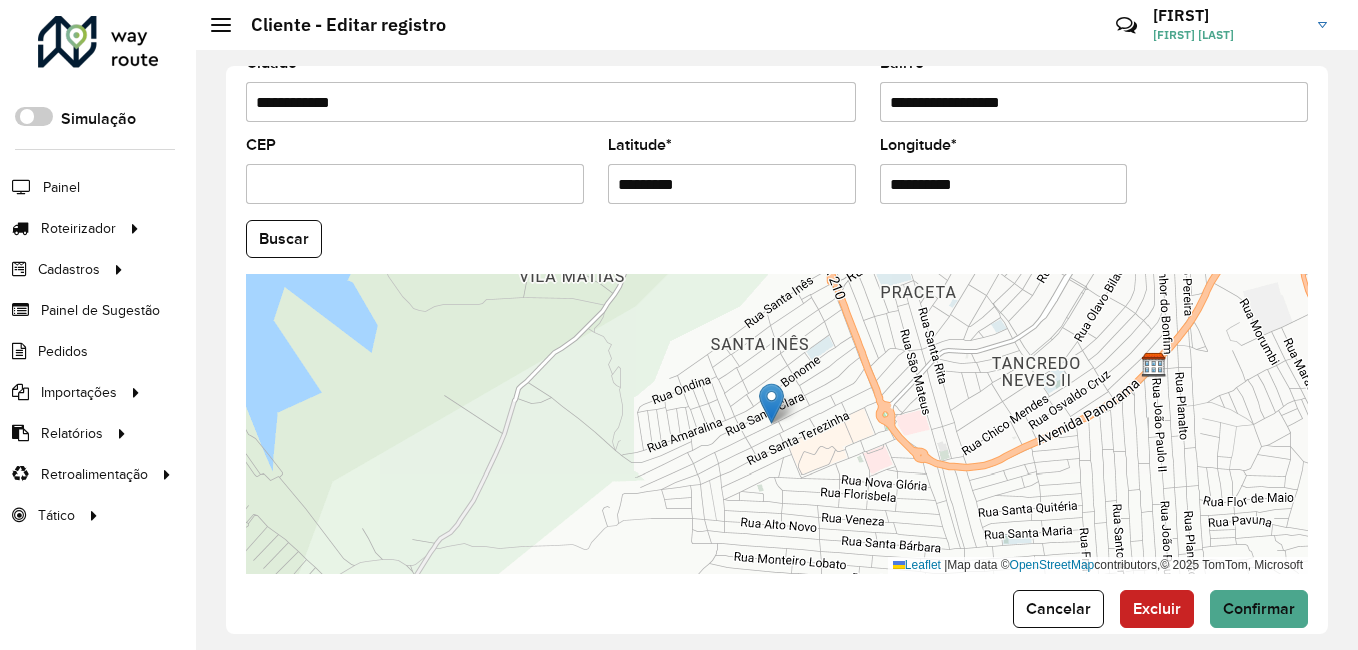 scroll, scrollTop: 838, scrollLeft: 0, axis: vertical 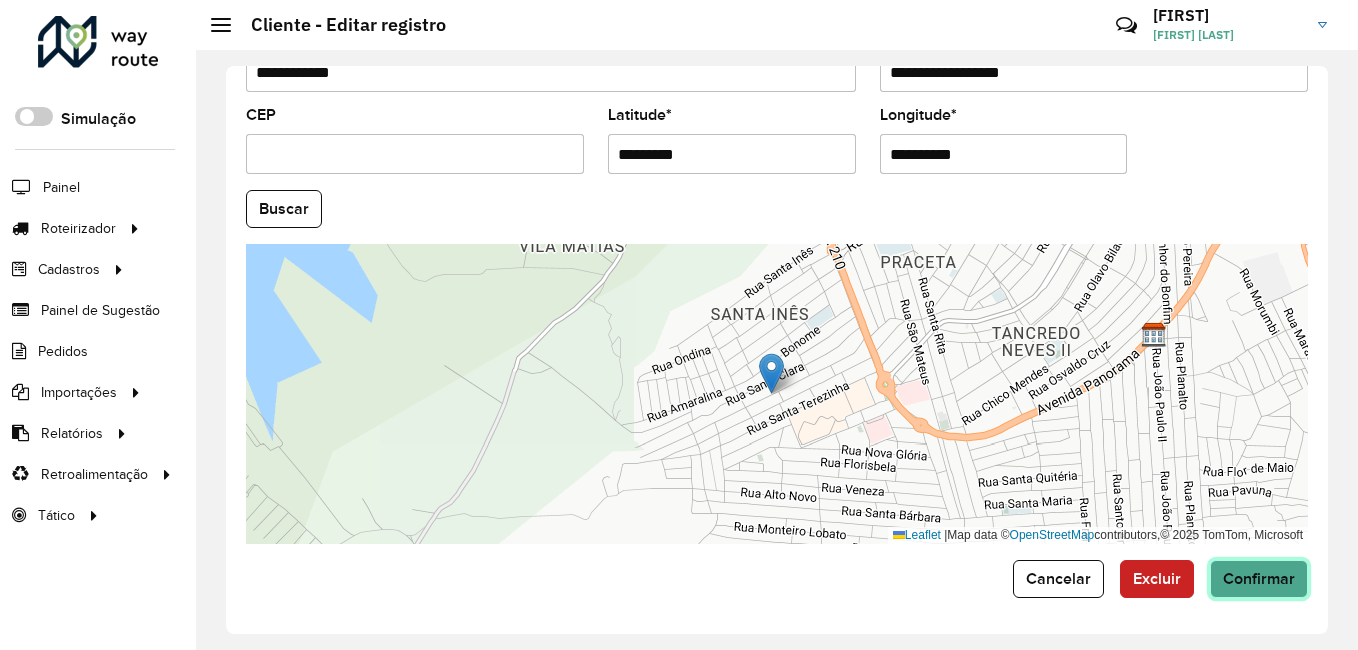 click on "Confirmar" 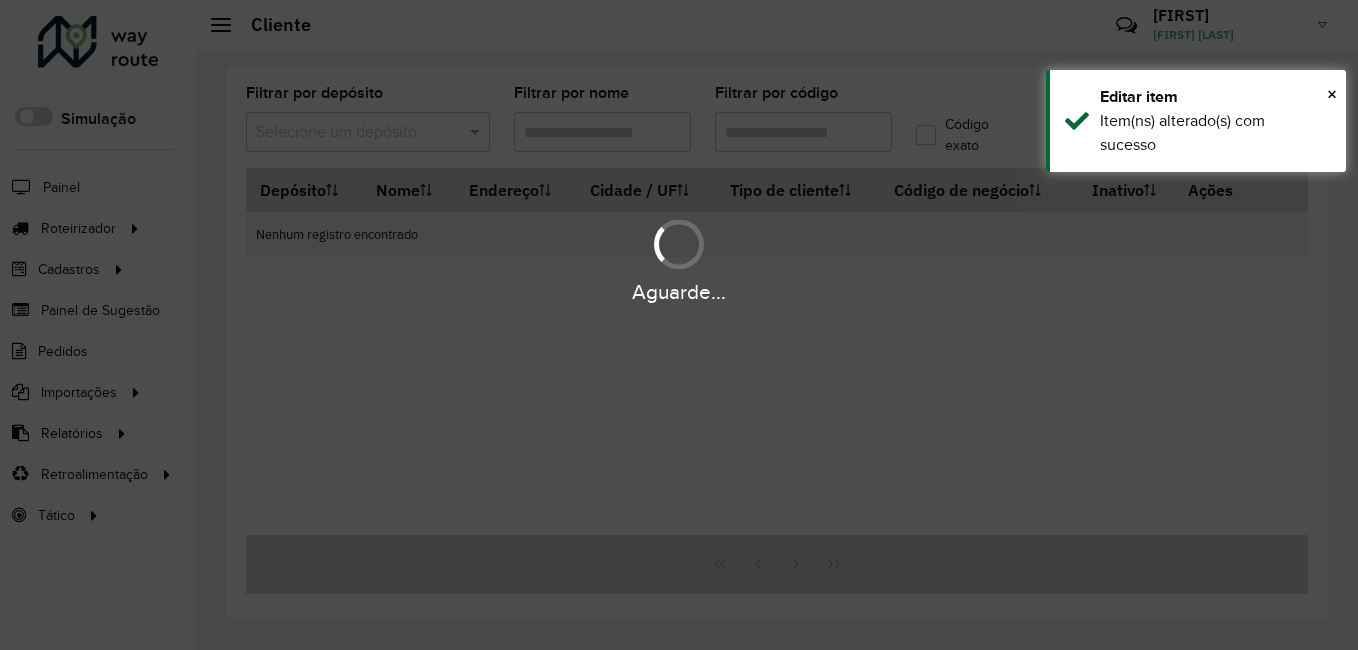 type on "*****" 